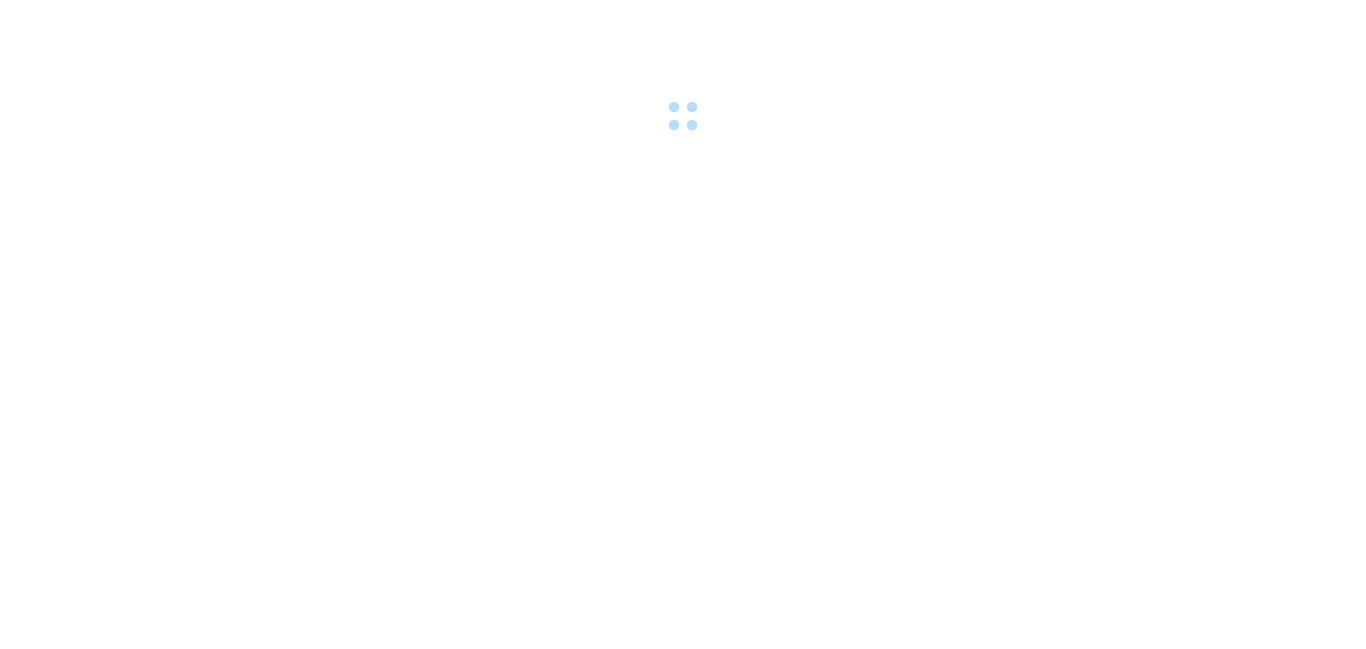 scroll, scrollTop: 0, scrollLeft: 0, axis: both 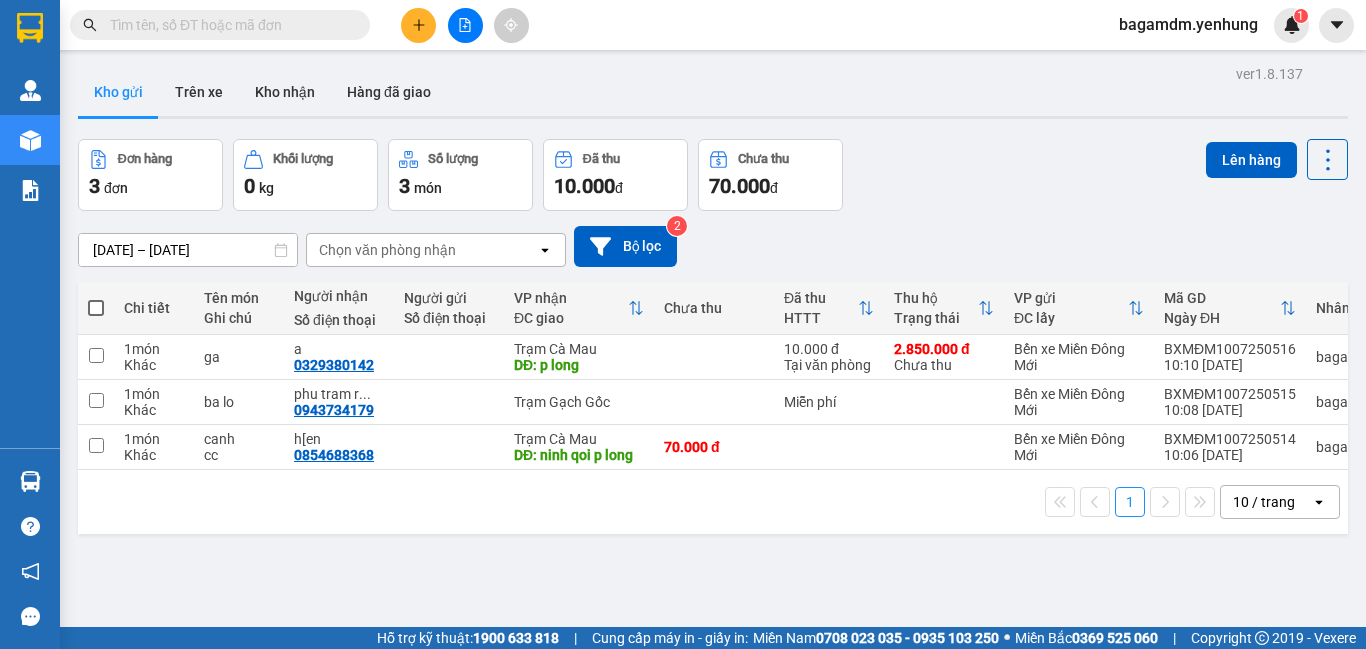 click at bounding box center [465, 25] 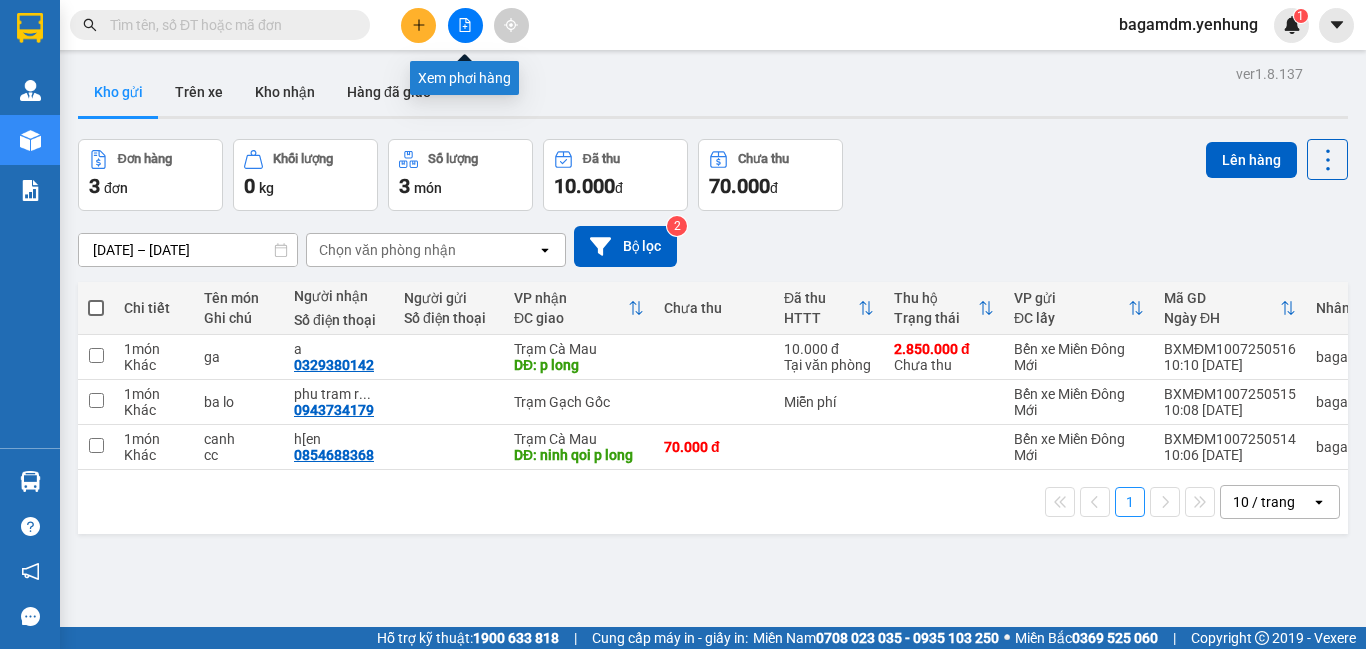 click at bounding box center (465, 25) 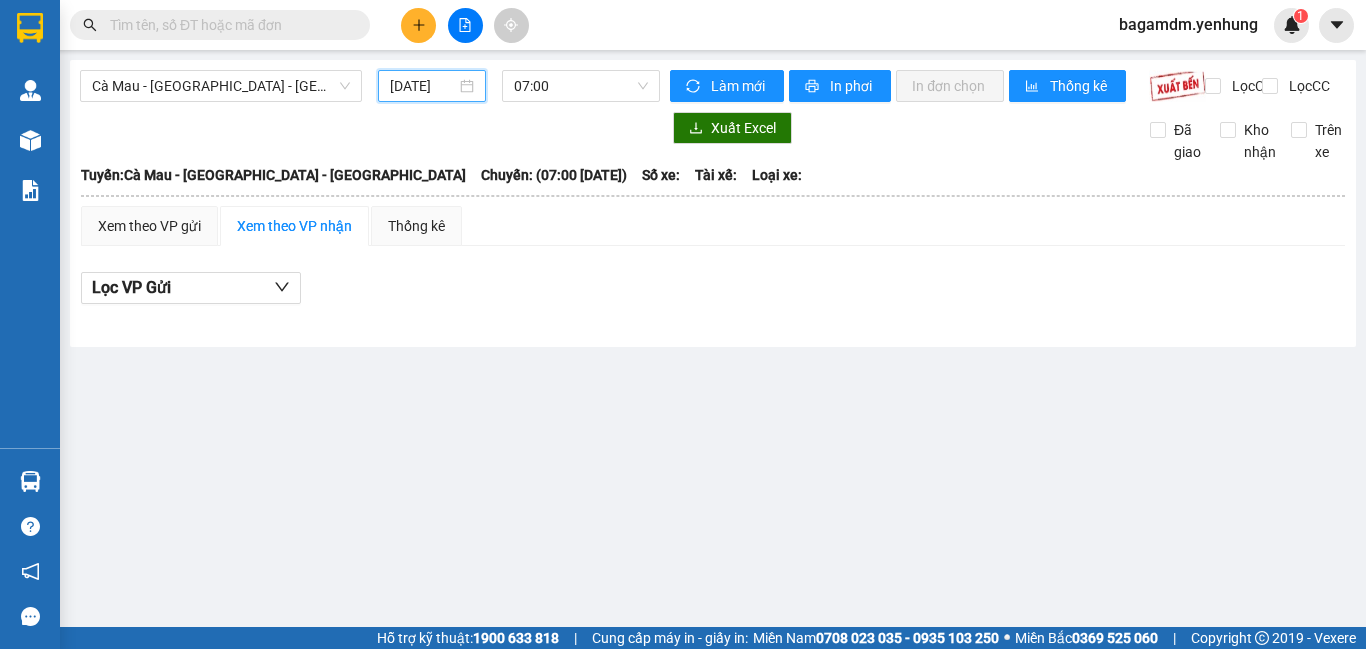 click on "[DATE]" at bounding box center [423, 86] 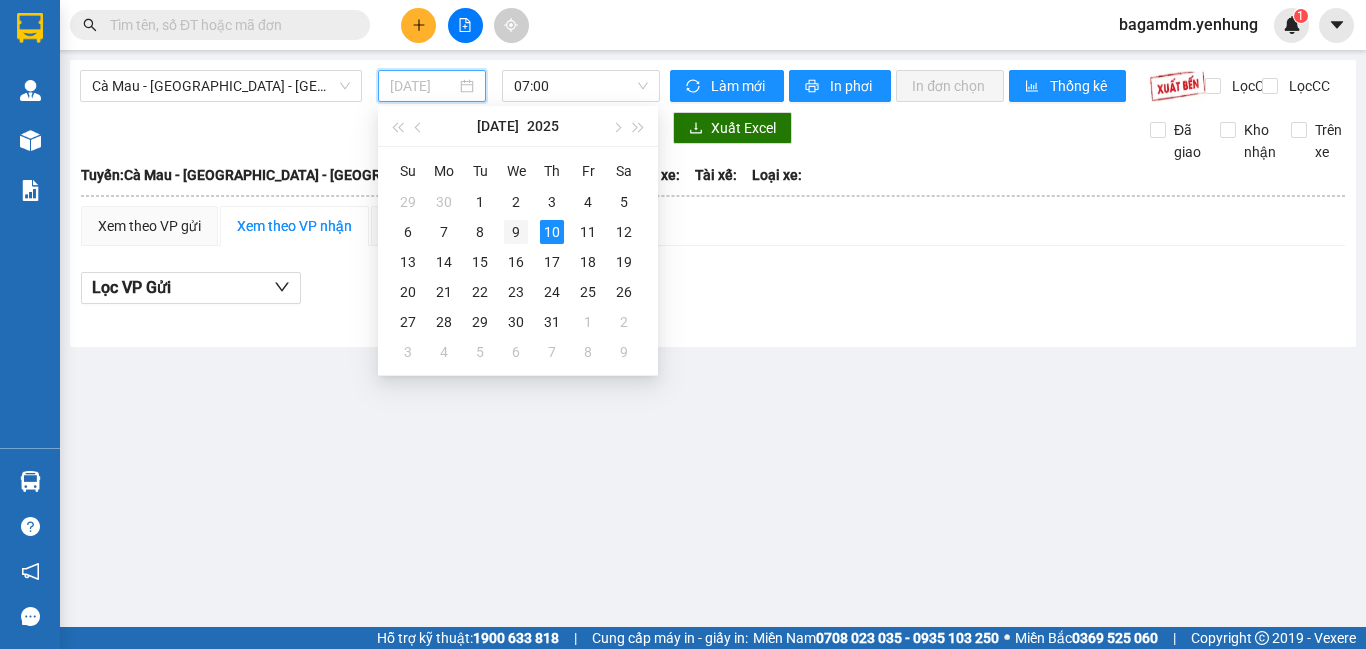 click on "9" at bounding box center [516, 232] 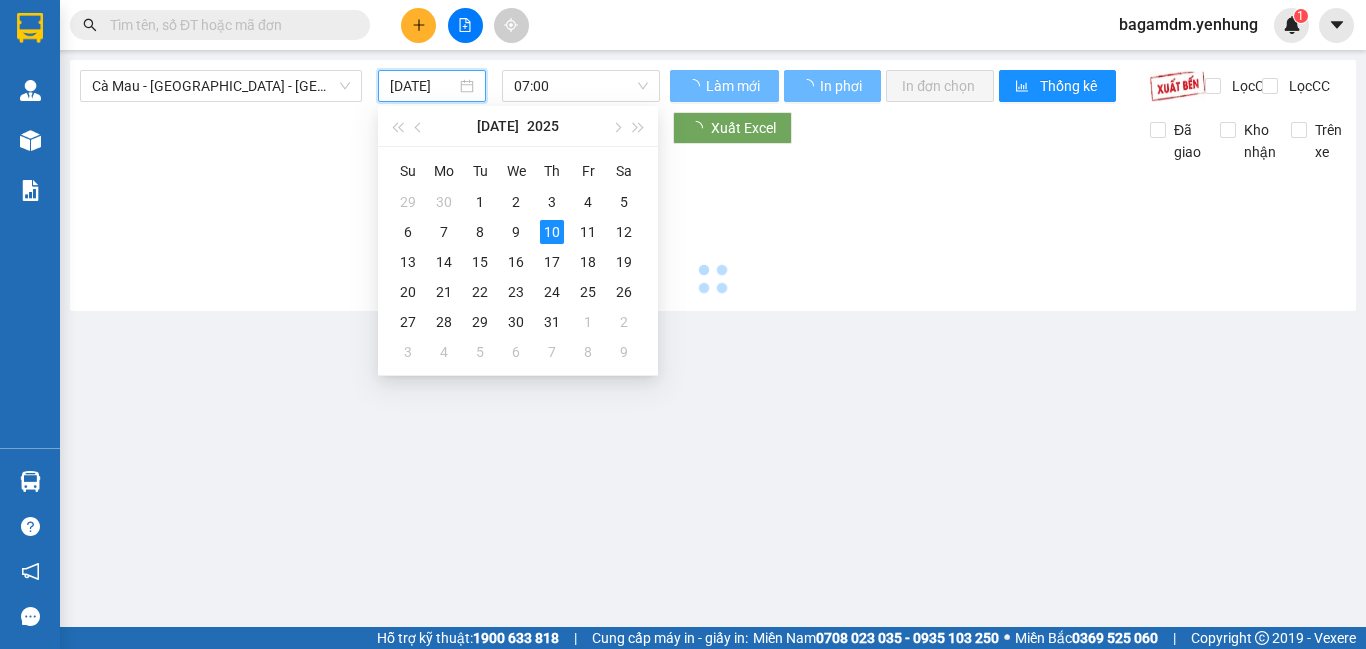 type on "[DATE]" 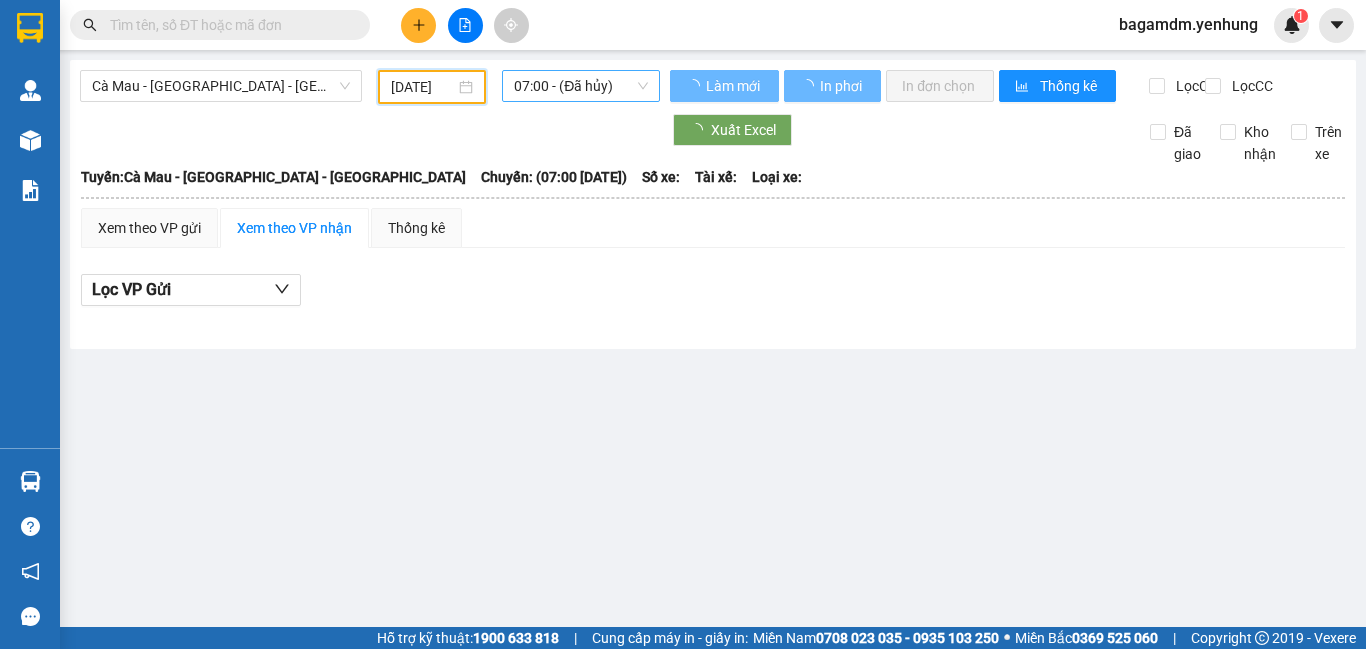 click on "07:00     - (Đã hủy)" at bounding box center (581, 86) 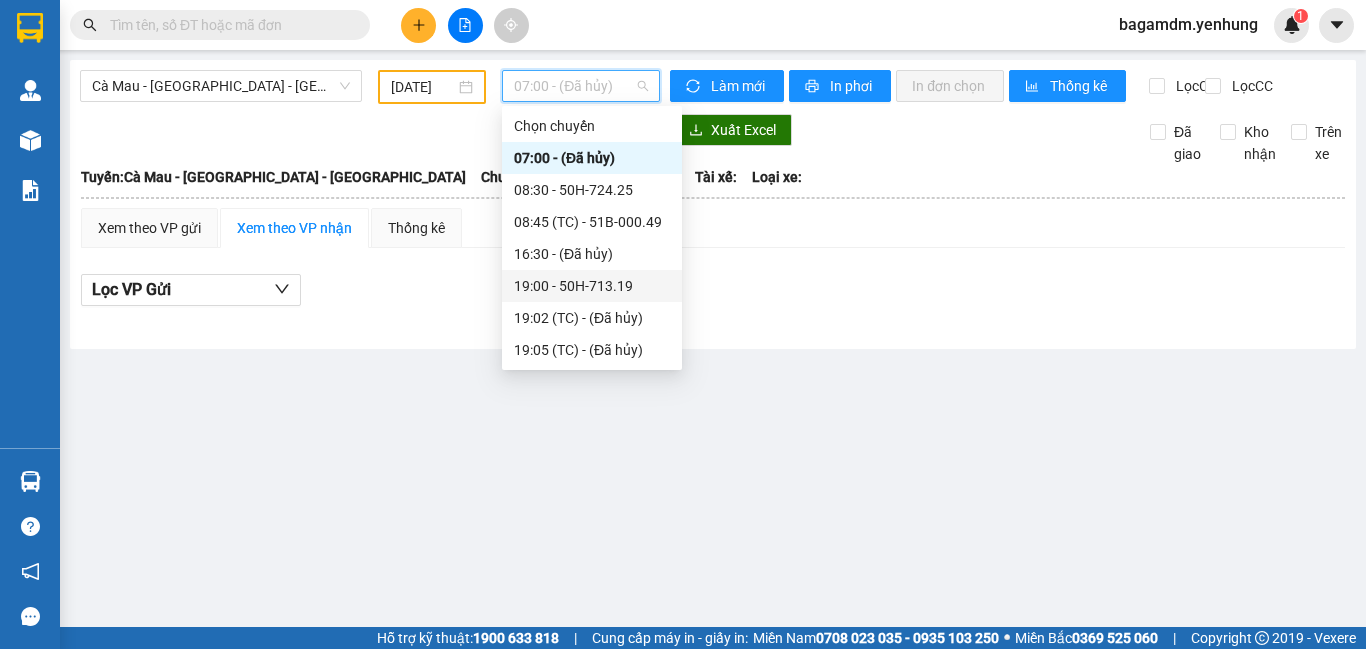 click on "19:00     - 50H-713.19" at bounding box center (592, 286) 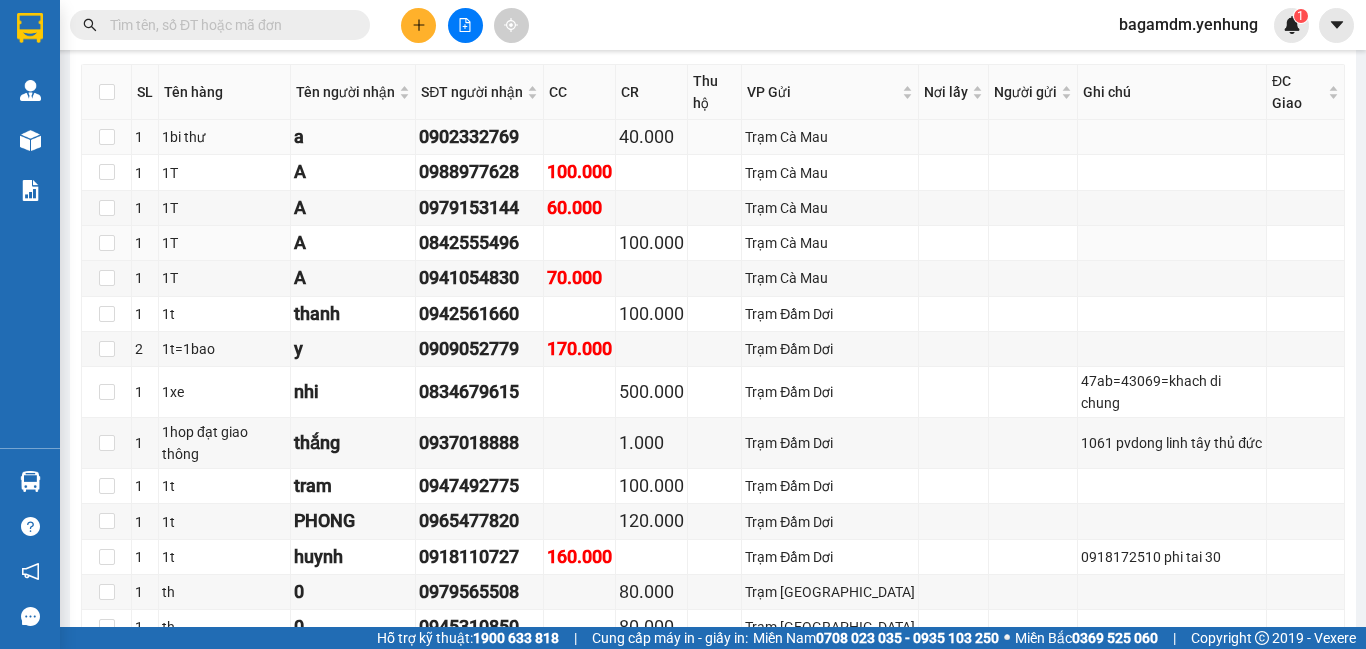 scroll, scrollTop: 2100, scrollLeft: 0, axis: vertical 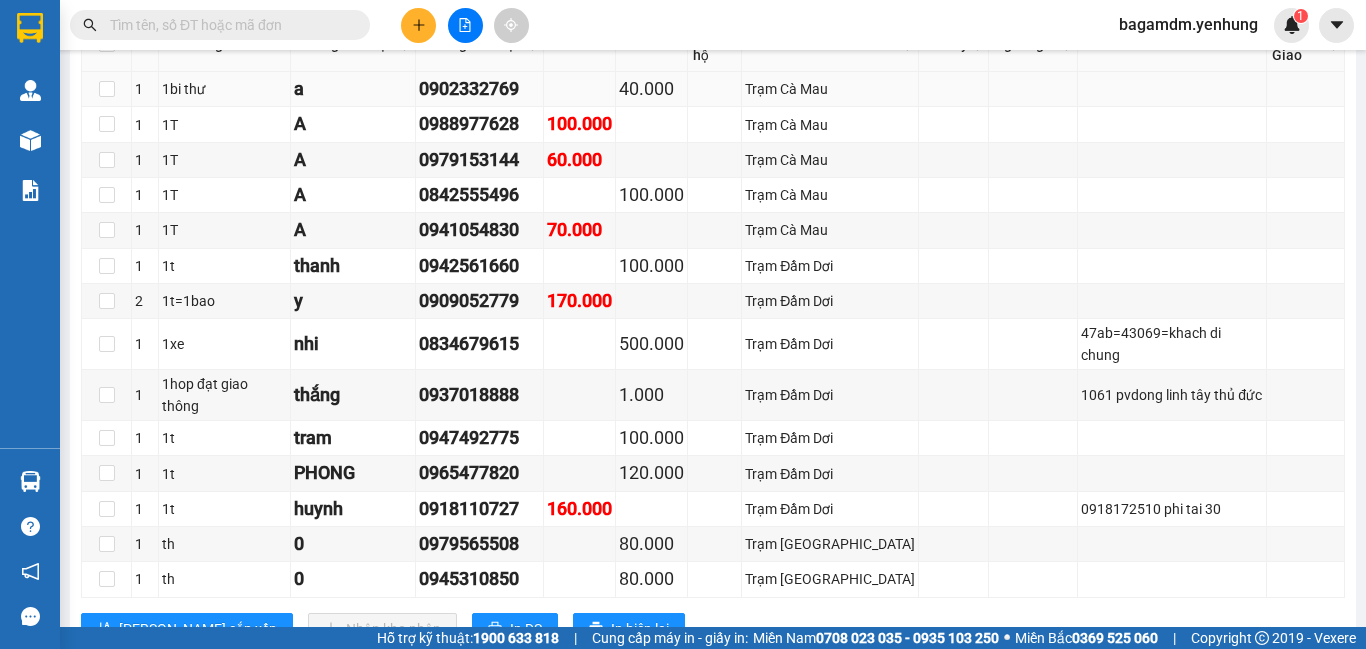click at bounding box center (1306, 89) 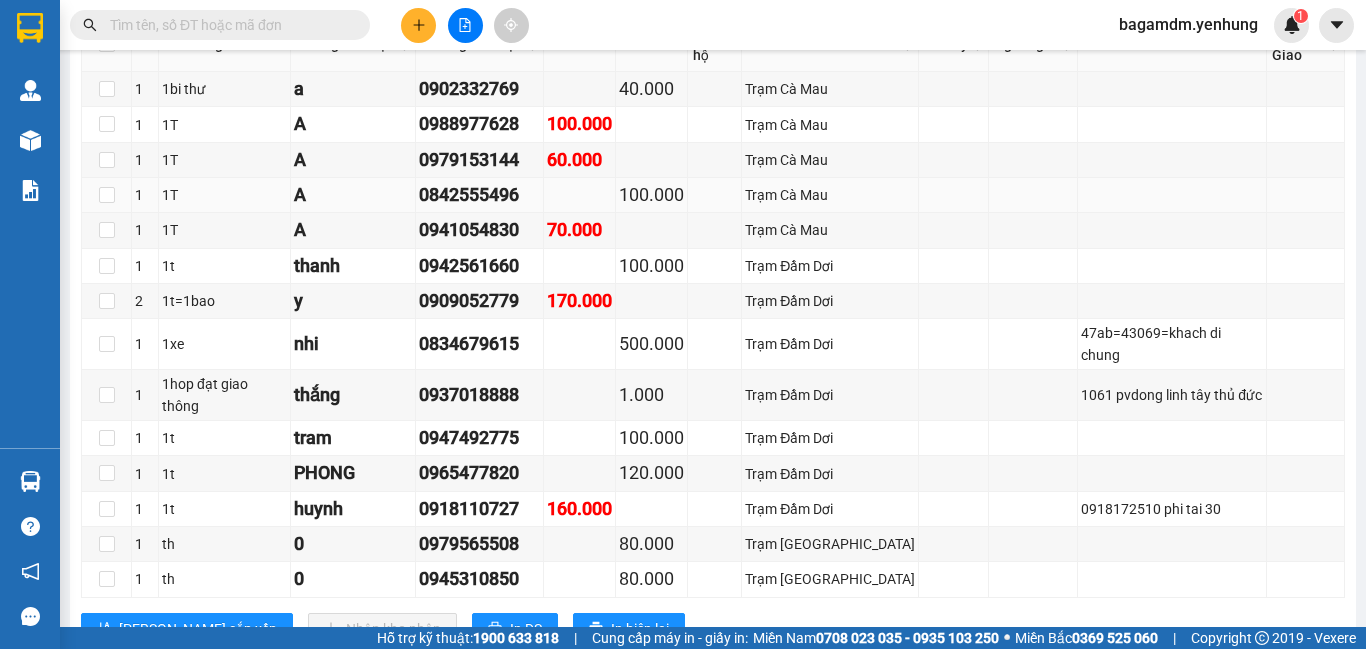 click at bounding box center [1306, 195] 